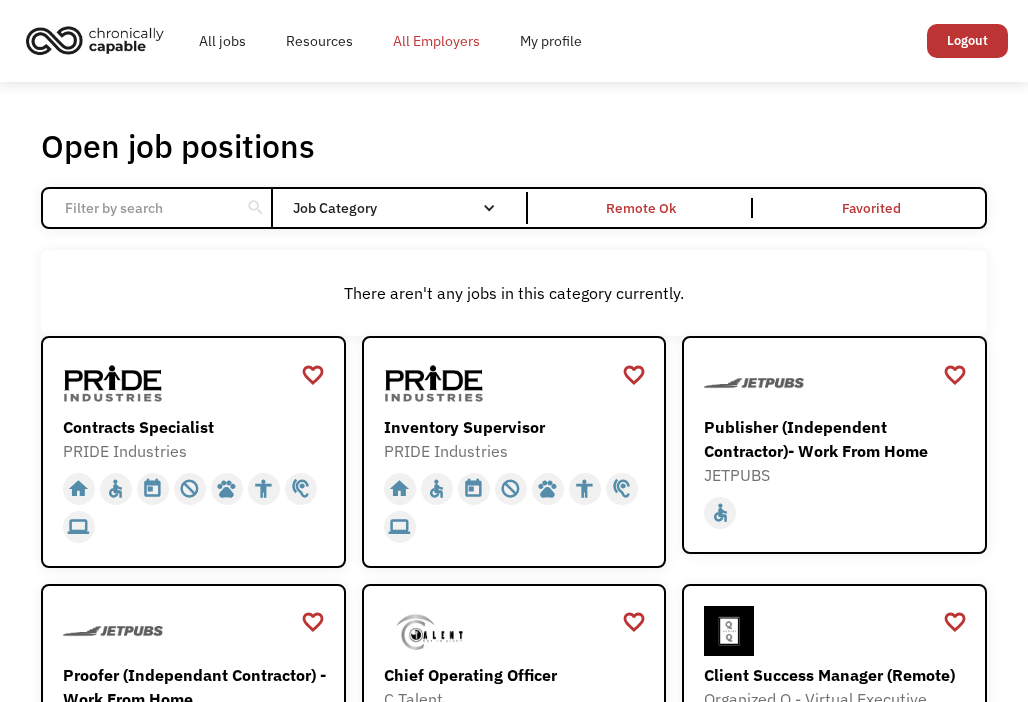 scroll, scrollTop: 0, scrollLeft: 0, axis: both 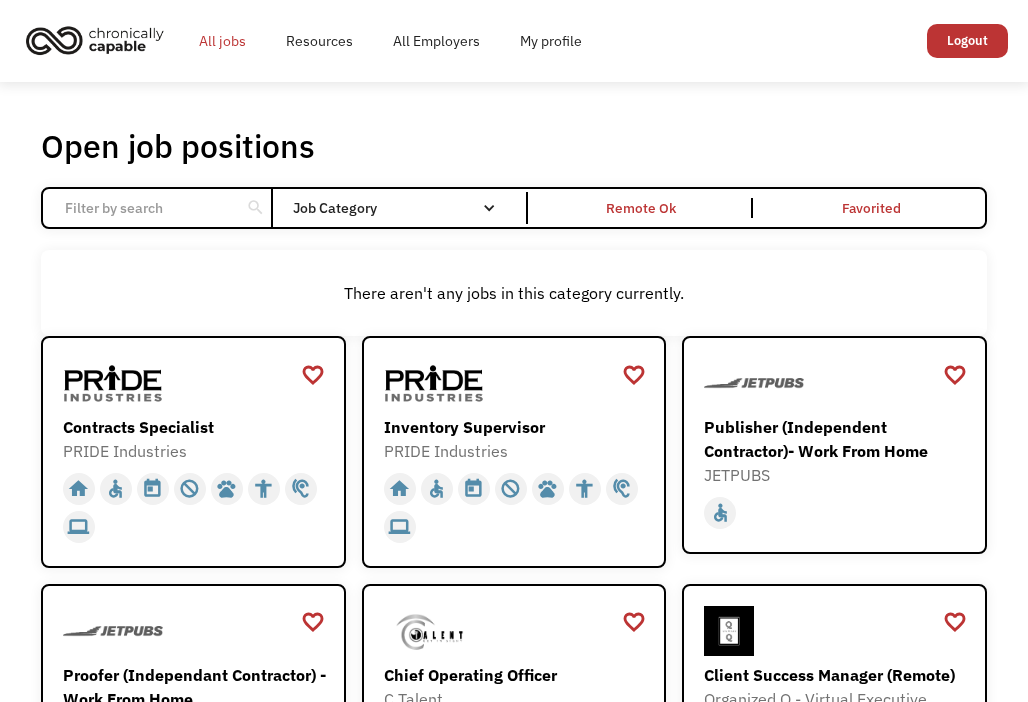 click on "All jobs" at bounding box center [222, 41] 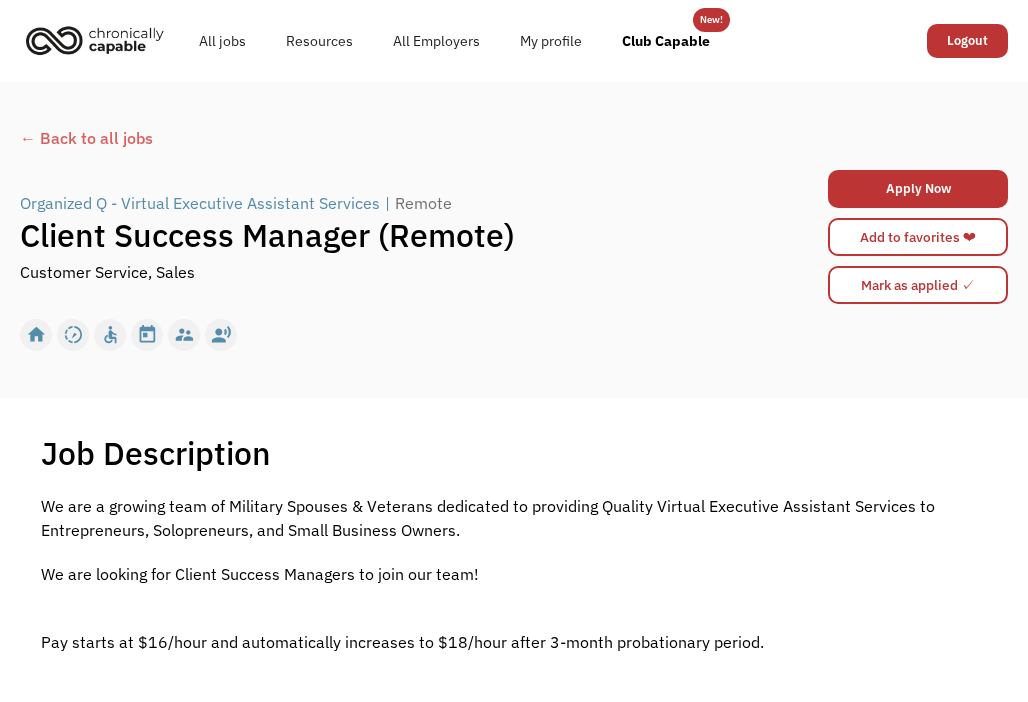 scroll, scrollTop: 0, scrollLeft: 0, axis: both 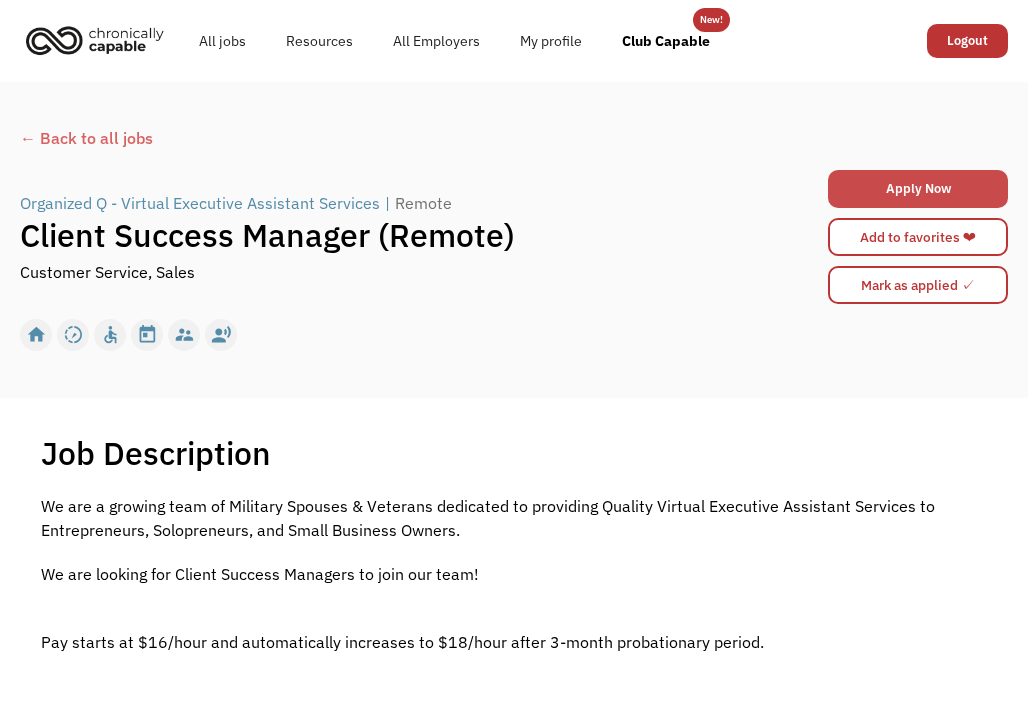click on "Apply Now" at bounding box center [918, 189] 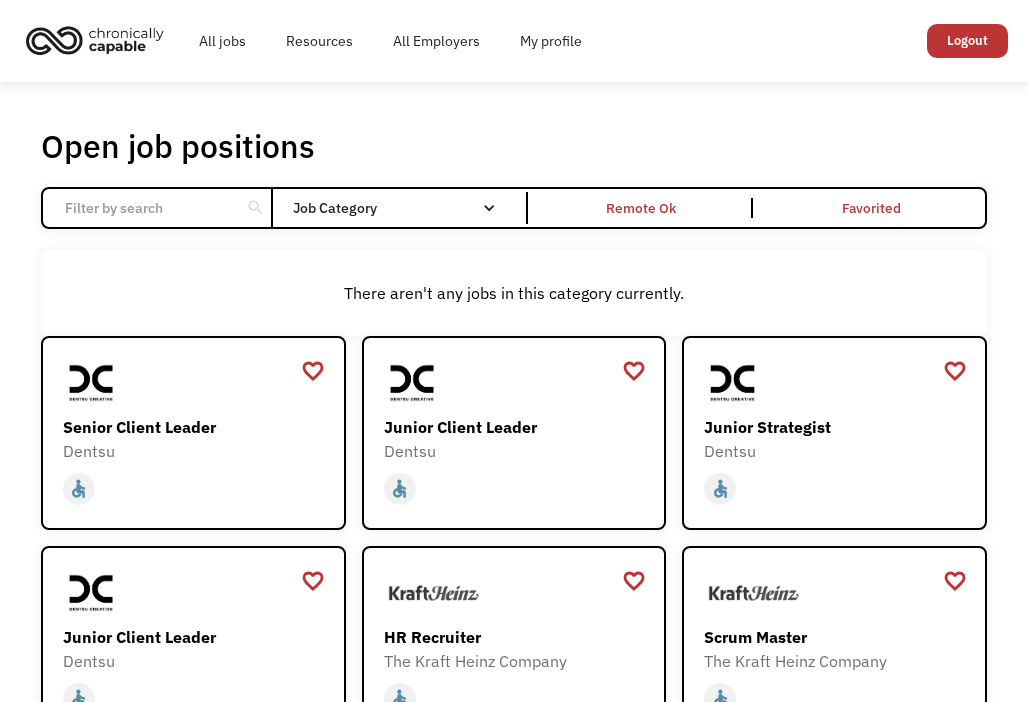 scroll, scrollTop: 0, scrollLeft: 0, axis: both 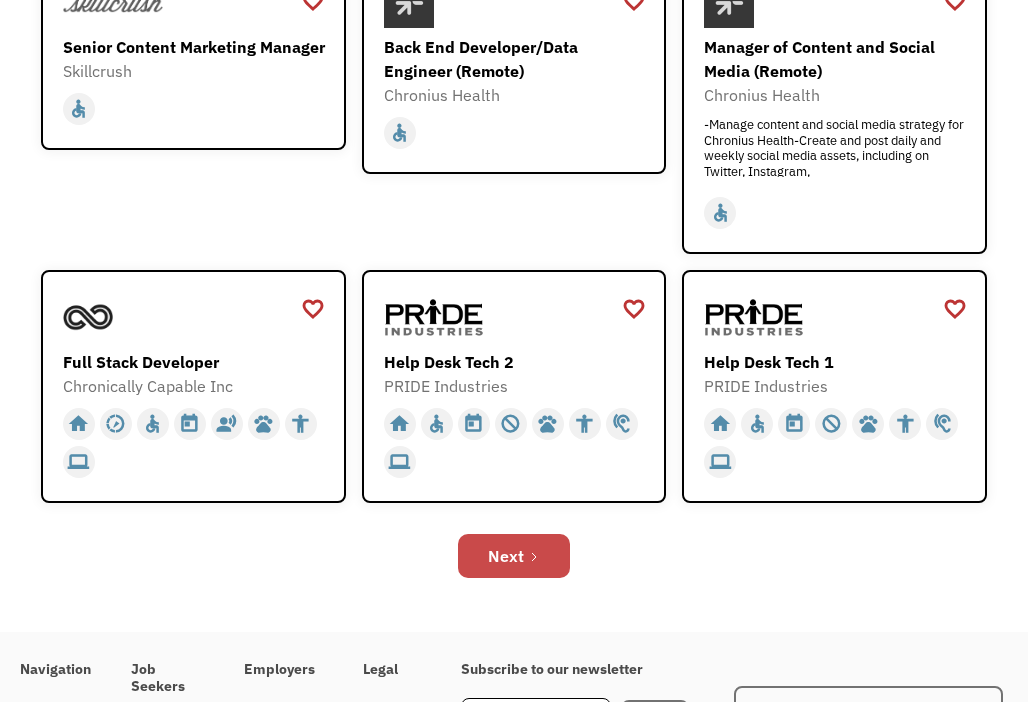 click on "Next" at bounding box center (506, 556) 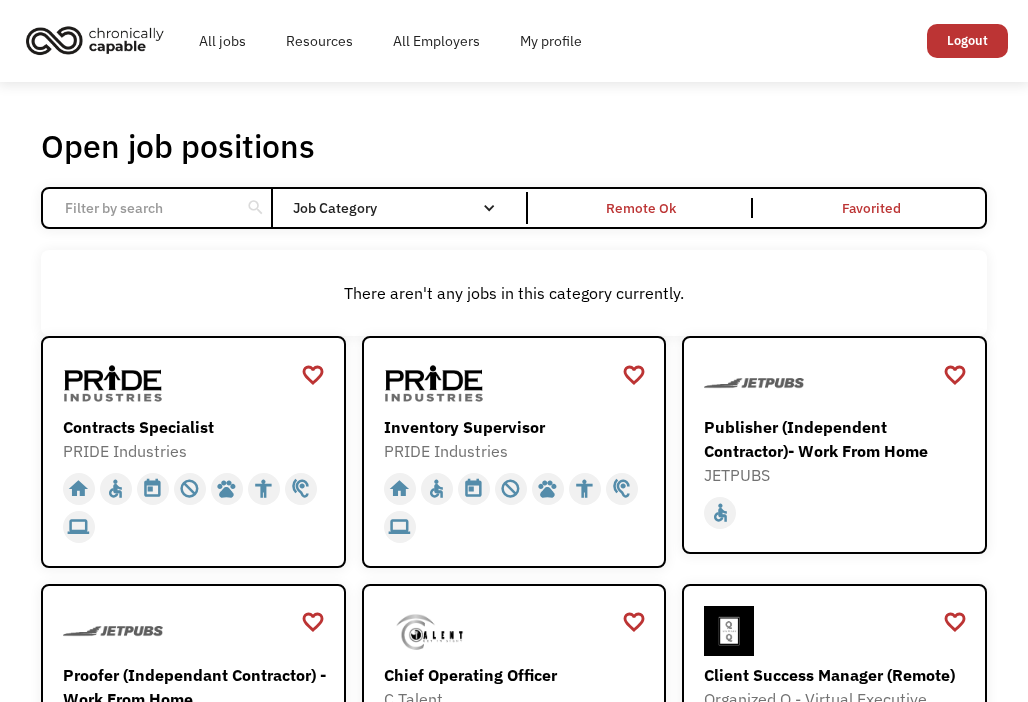 scroll, scrollTop: 0, scrollLeft: 0, axis: both 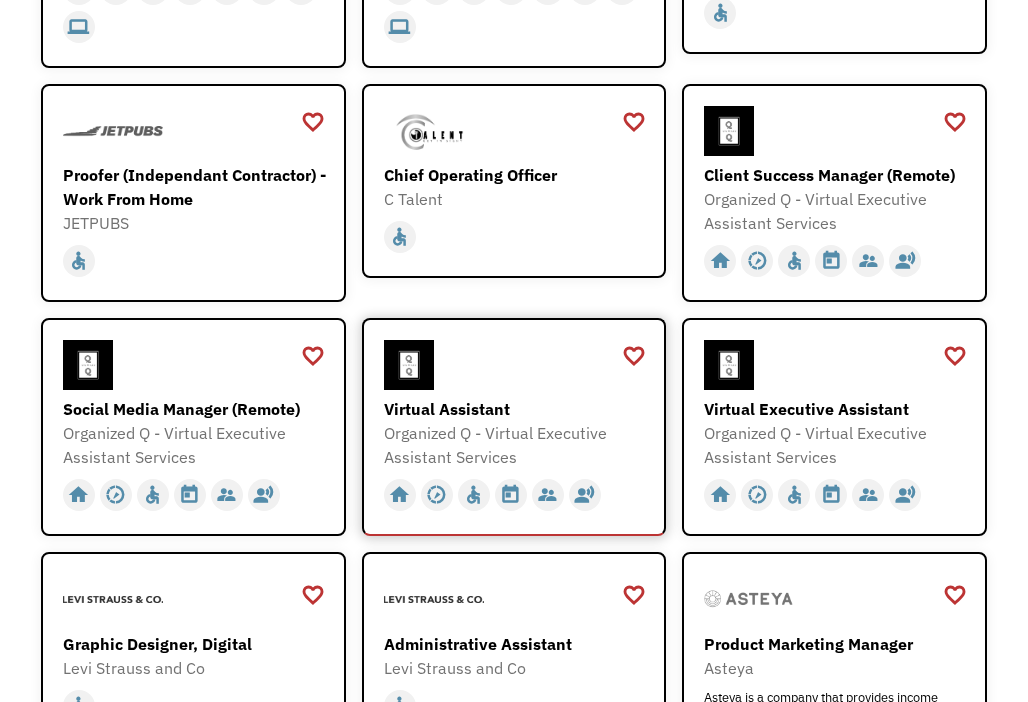 drag, startPoint x: 573, startPoint y: 445, endPoint x: 520, endPoint y: 431, distance: 54.81788 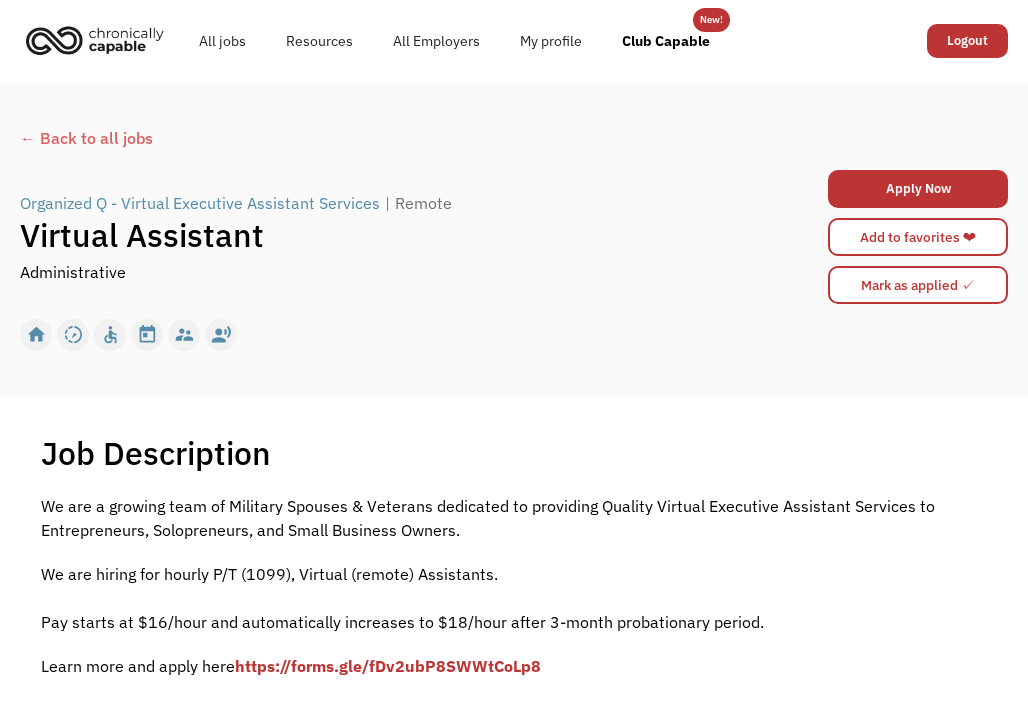 scroll, scrollTop: 0, scrollLeft: 0, axis: both 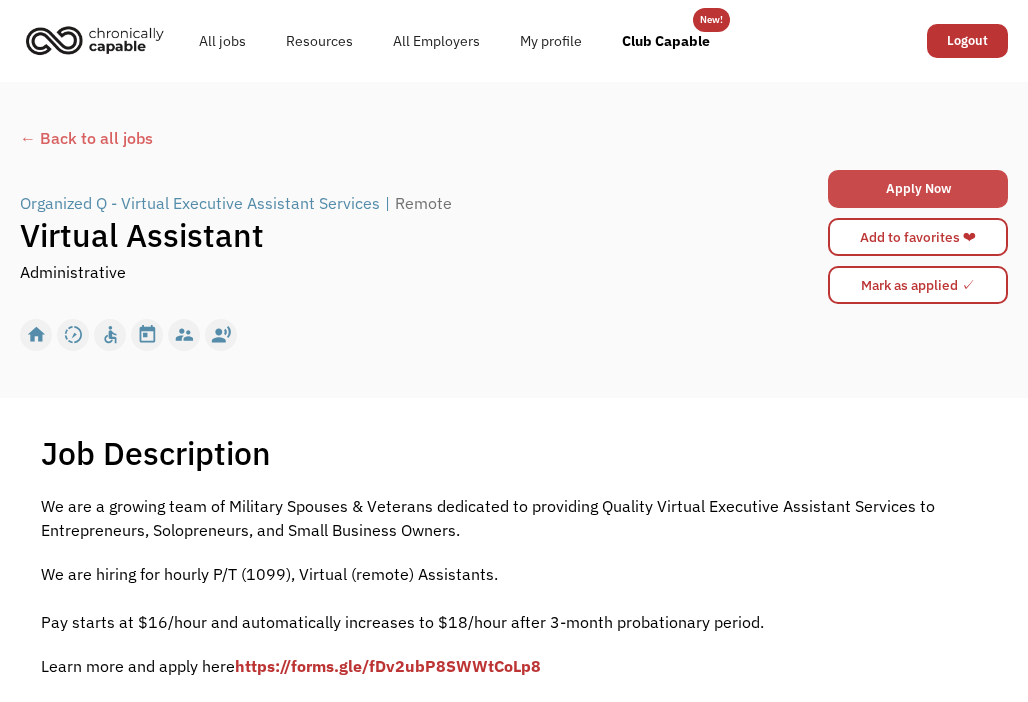 click on "Apply Now" at bounding box center (918, 189) 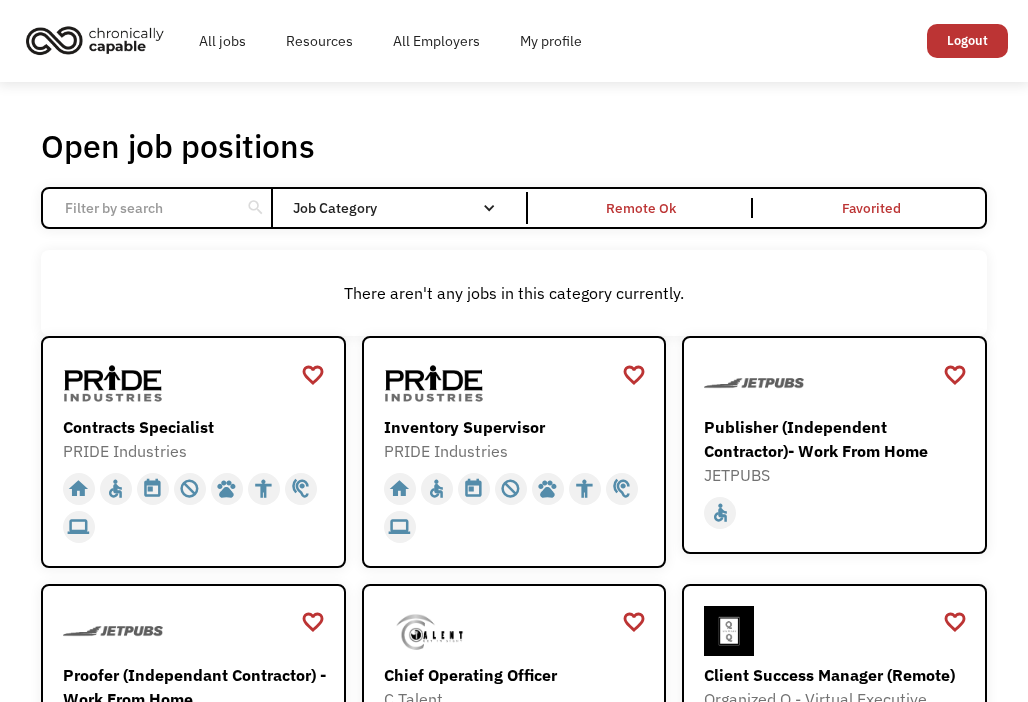 scroll, scrollTop: 500, scrollLeft: 0, axis: vertical 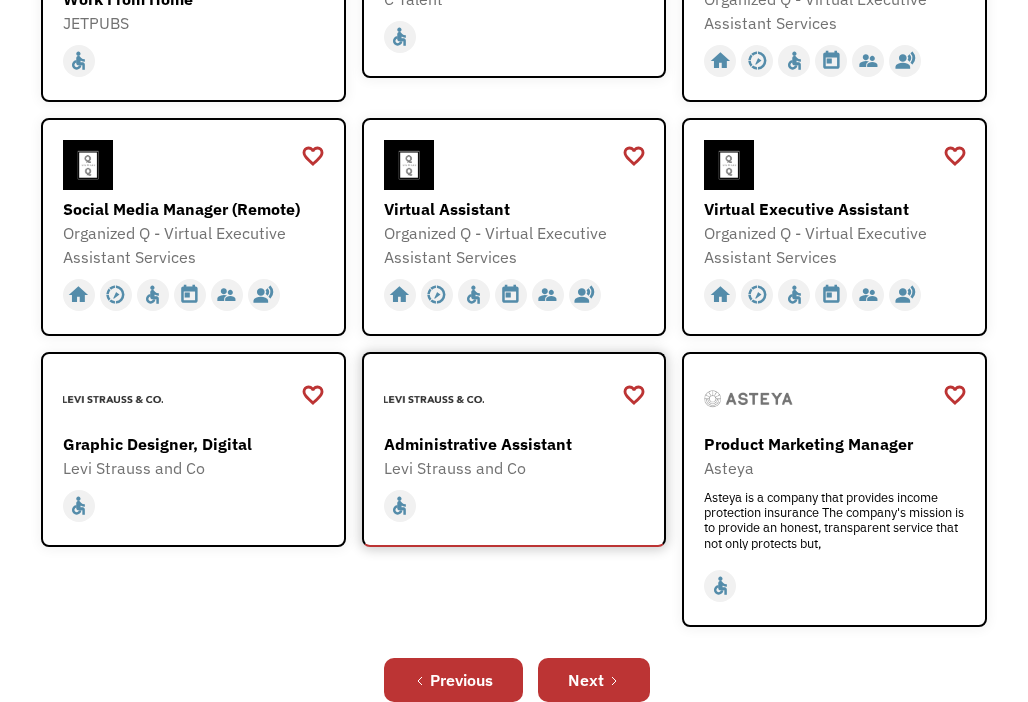 click at bounding box center [517, 399] 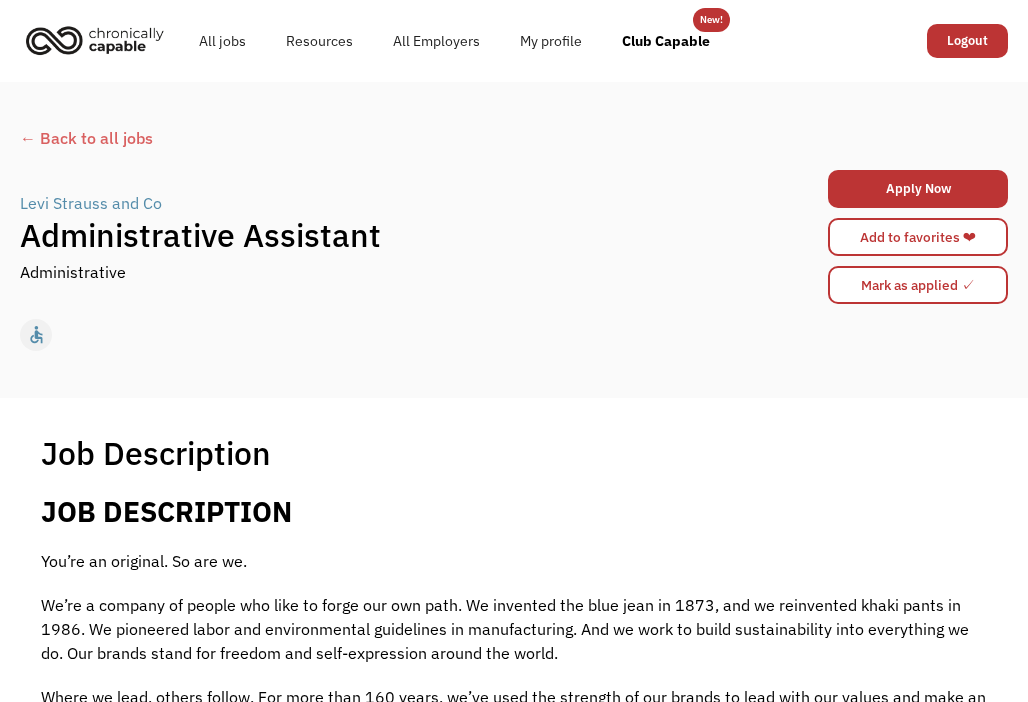 scroll, scrollTop: 0, scrollLeft: 0, axis: both 